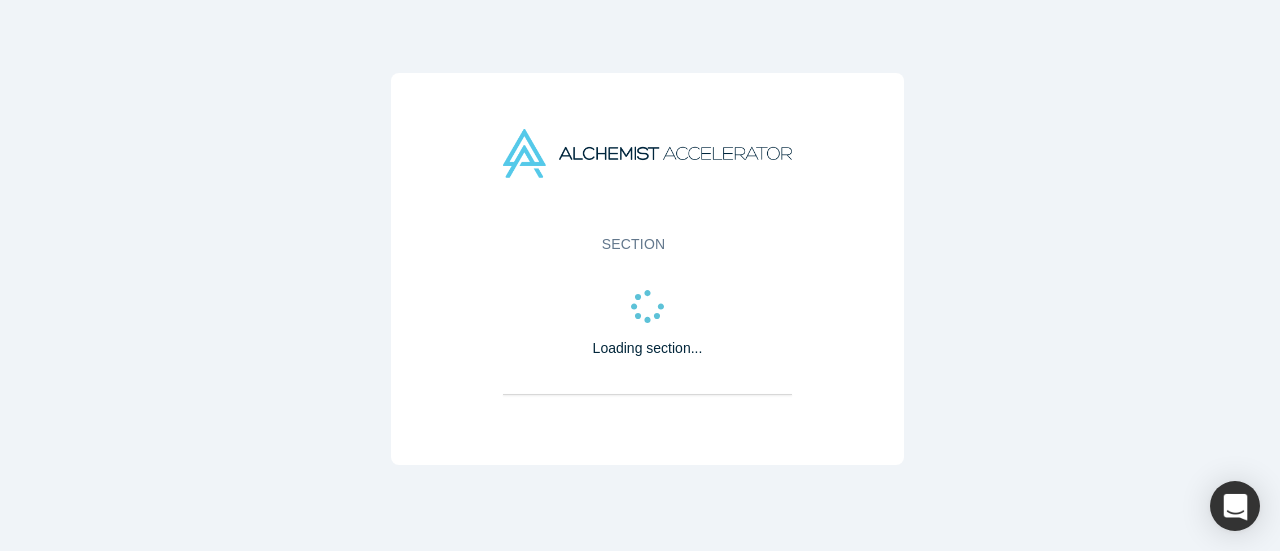 scroll, scrollTop: 0, scrollLeft: 0, axis: both 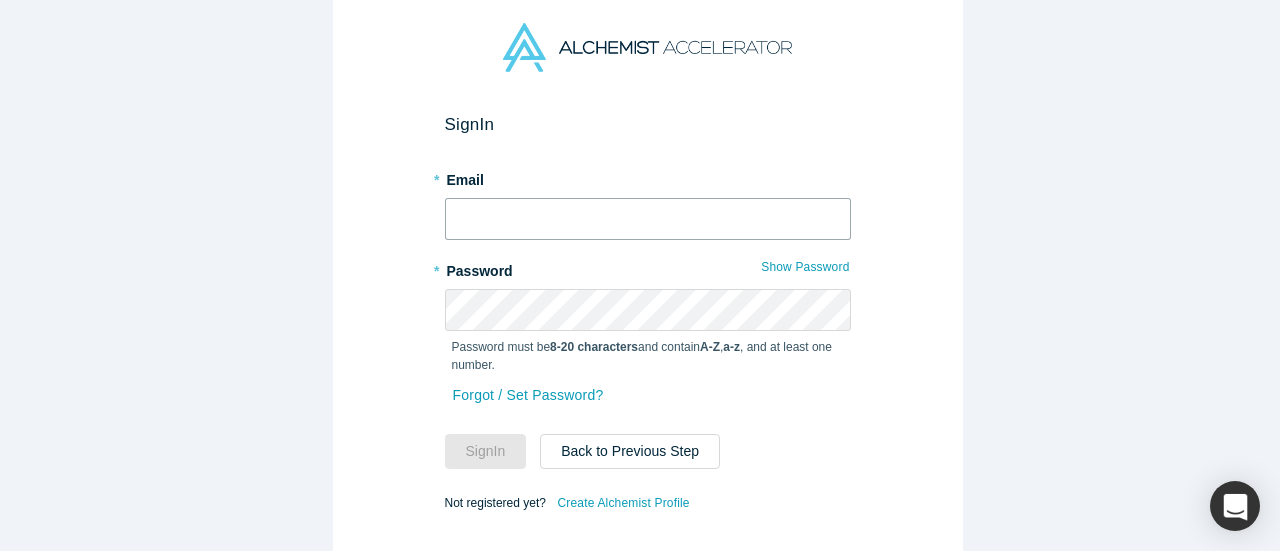 type on "105kenrobo@gmail.com" 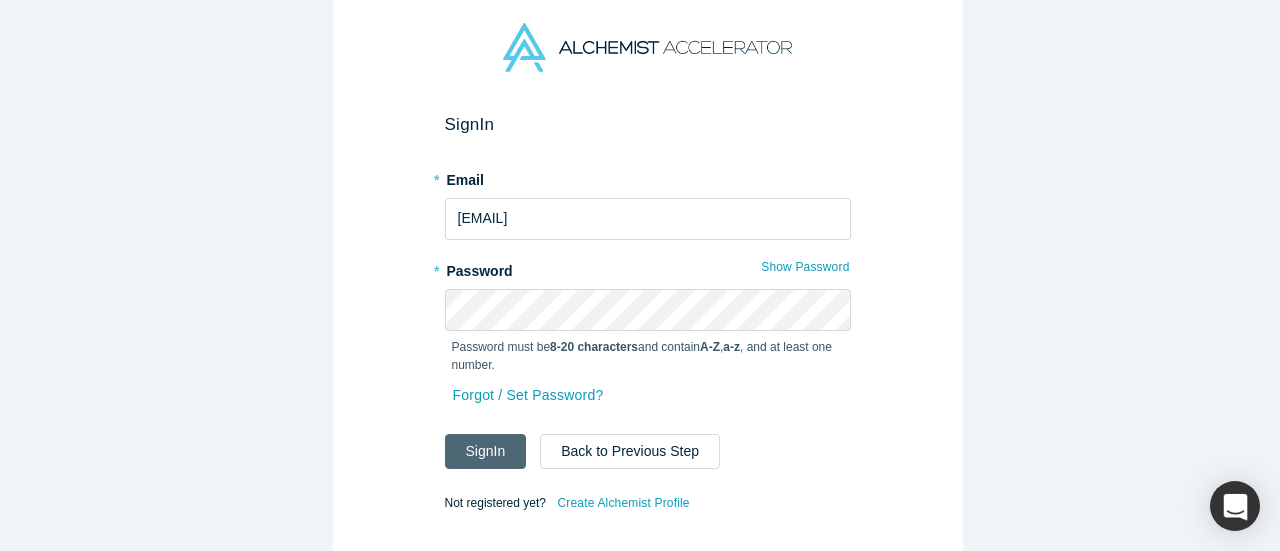 click on "Sign  In" at bounding box center (486, 451) 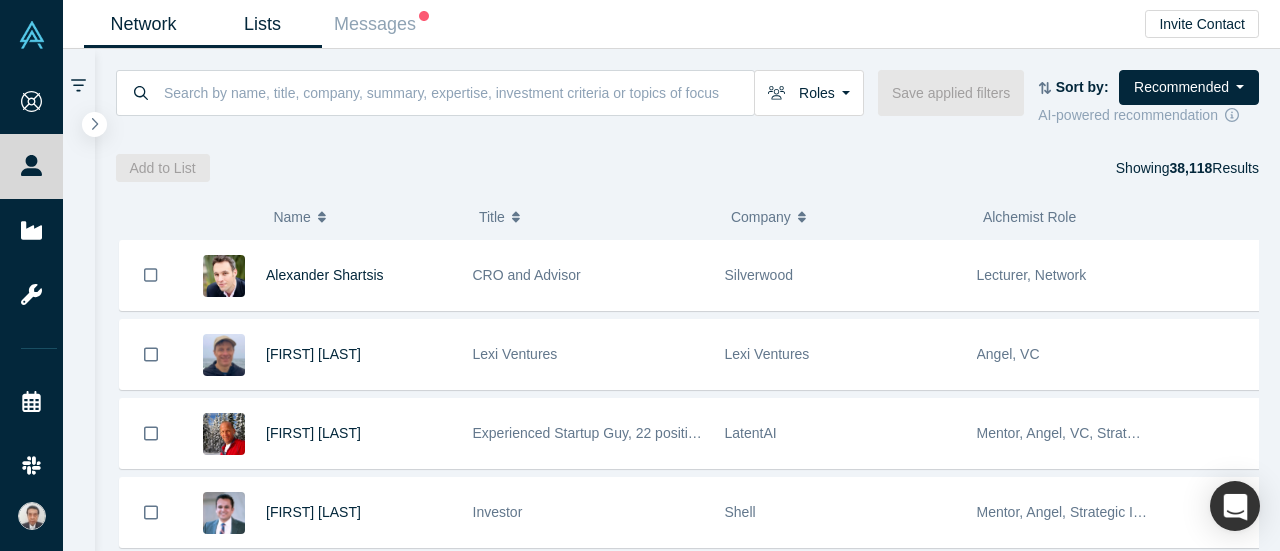 click on "Lists" at bounding box center [262, 24] 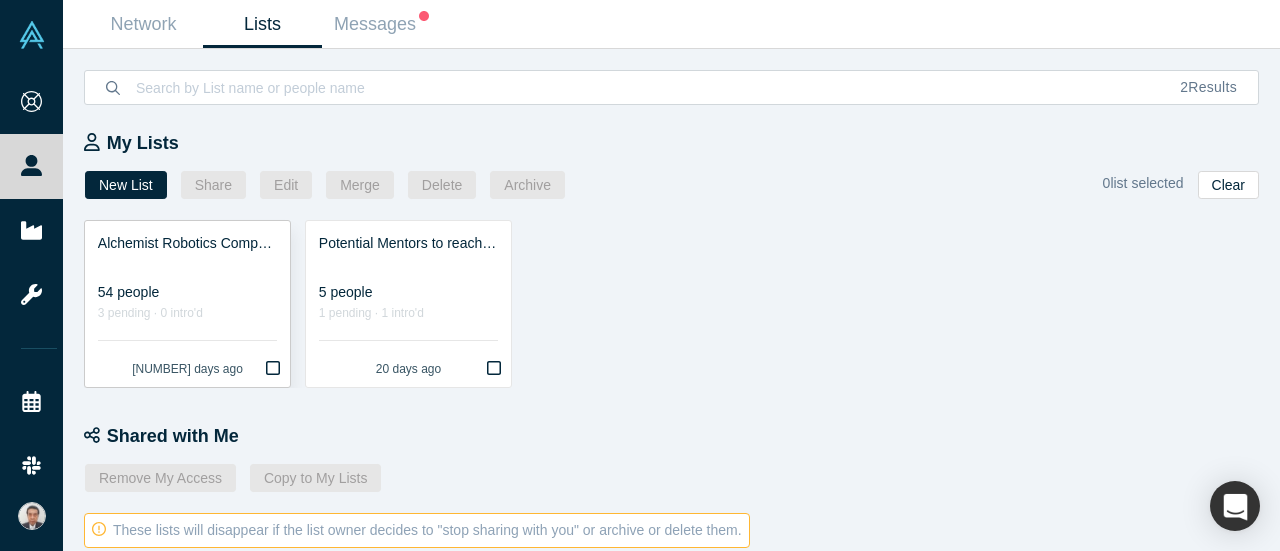 click on "54 people" at bounding box center [187, 292] 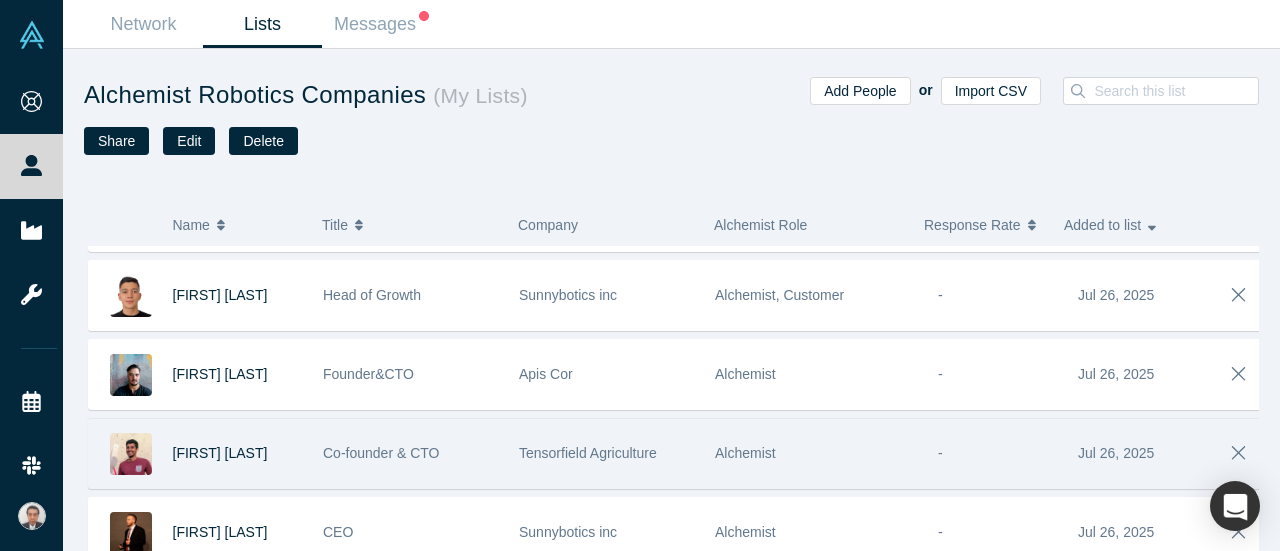 scroll, scrollTop: 3494, scrollLeft: 0, axis: vertical 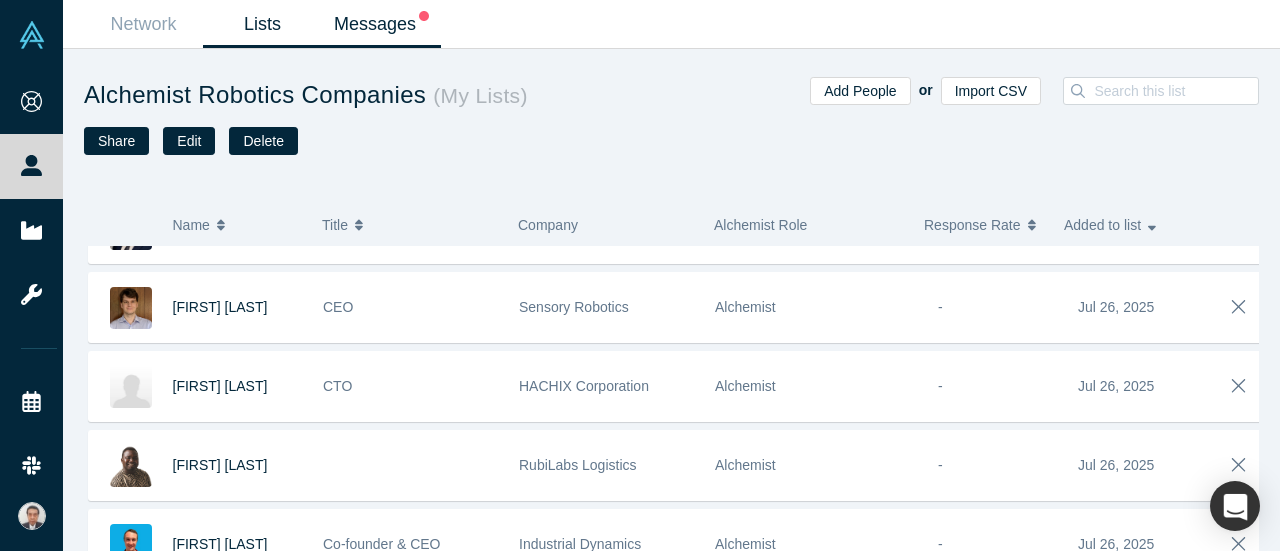 click on "Messages" at bounding box center [381, 24] 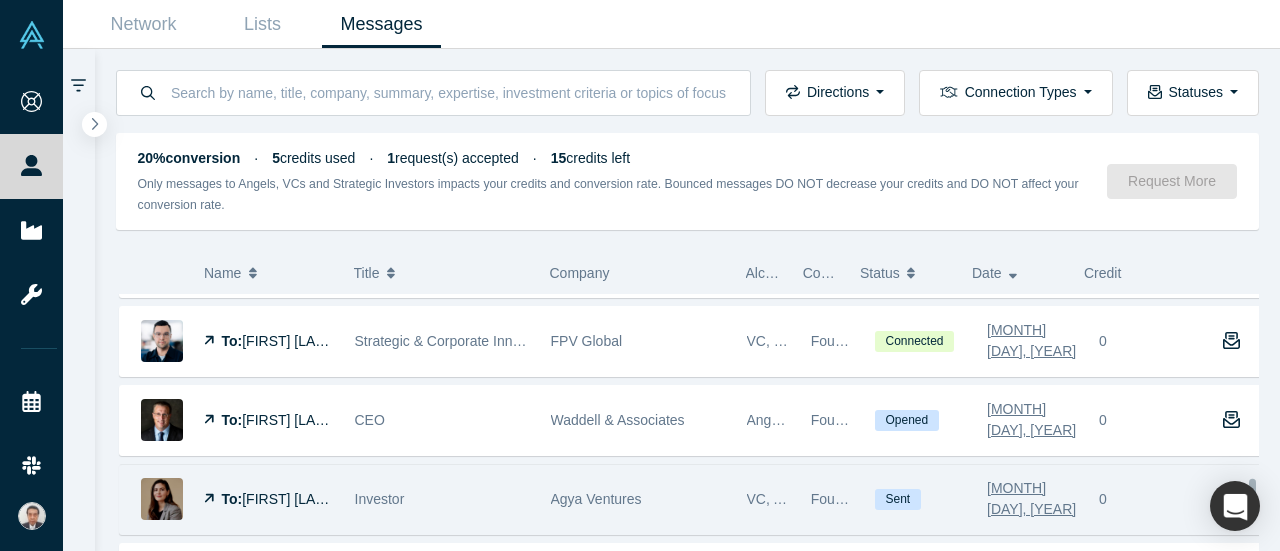 scroll, scrollTop: 6241, scrollLeft: 0, axis: vertical 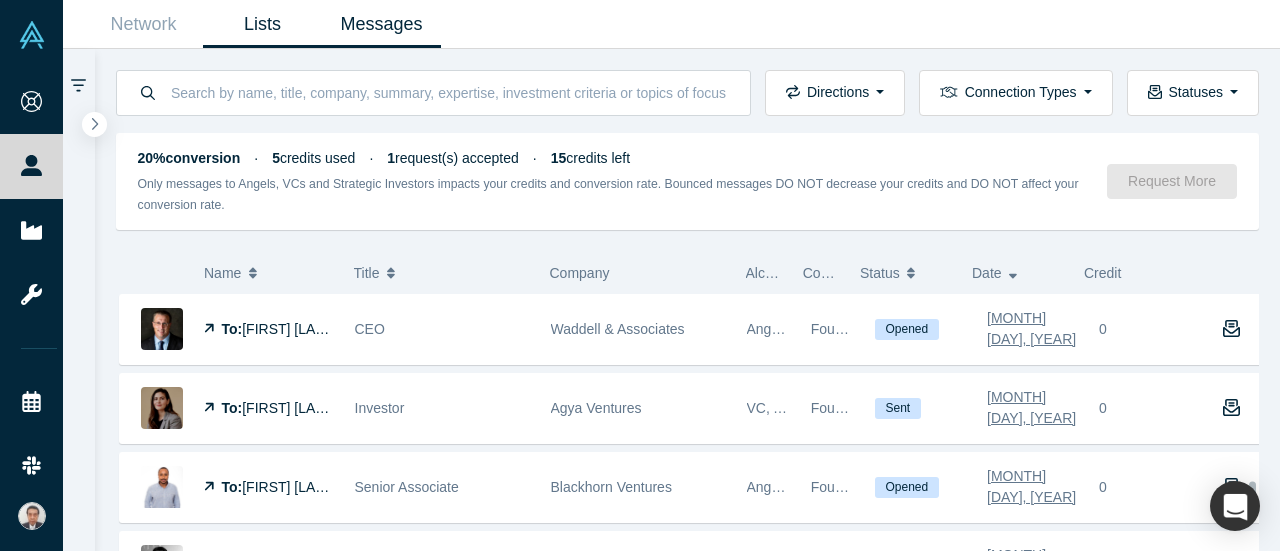 click on "Lists" at bounding box center [262, 24] 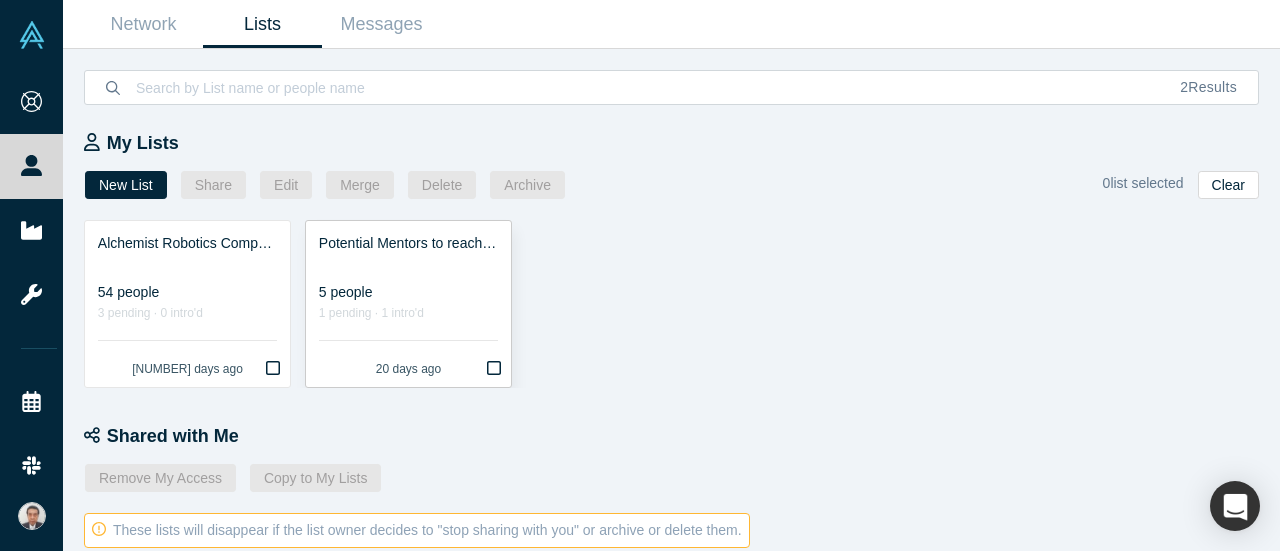 click on "5 people" at bounding box center [408, 292] 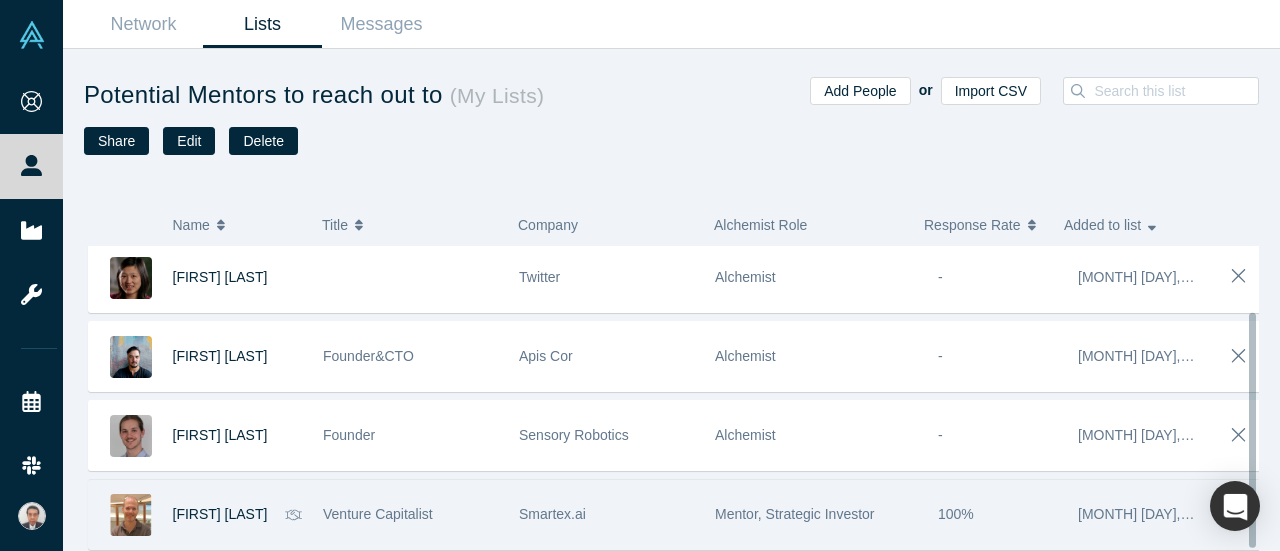 scroll, scrollTop: 0, scrollLeft: 0, axis: both 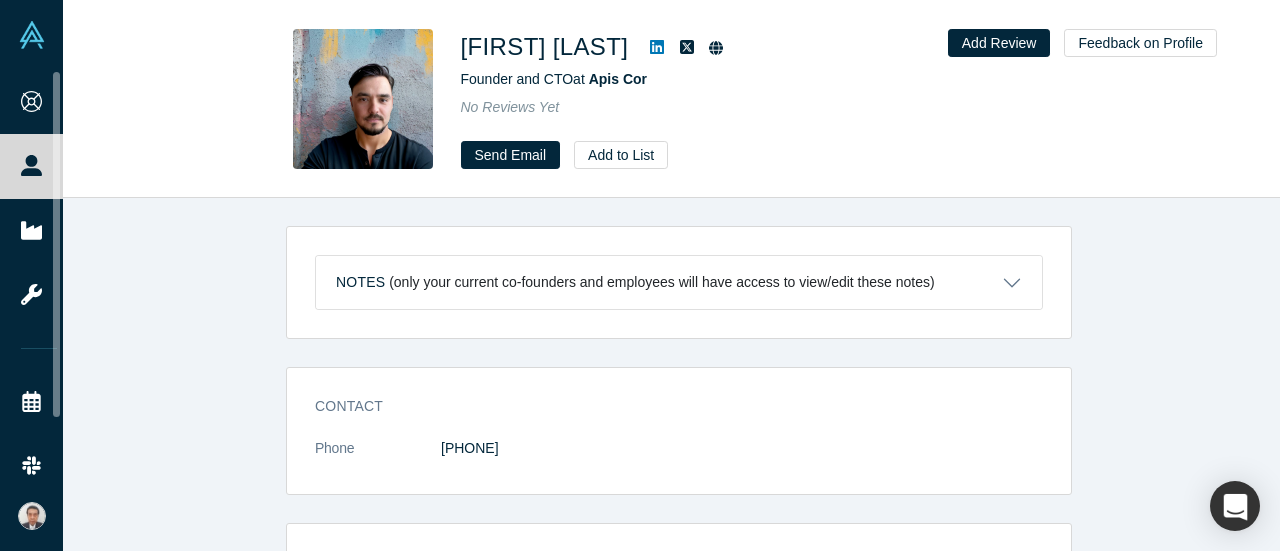 click 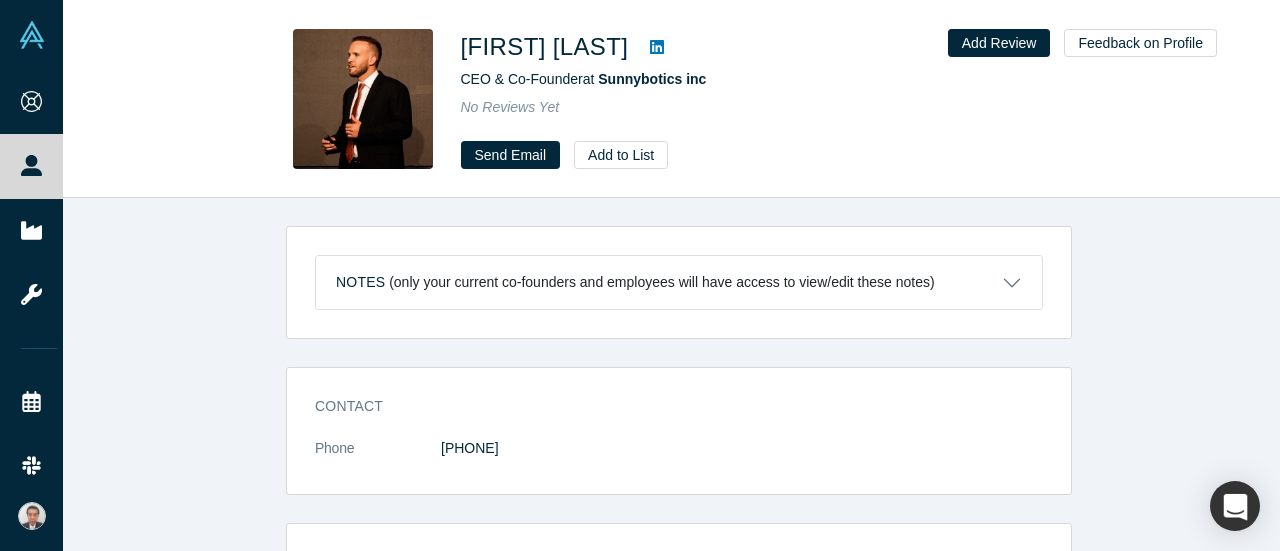 scroll, scrollTop: 0, scrollLeft: 0, axis: both 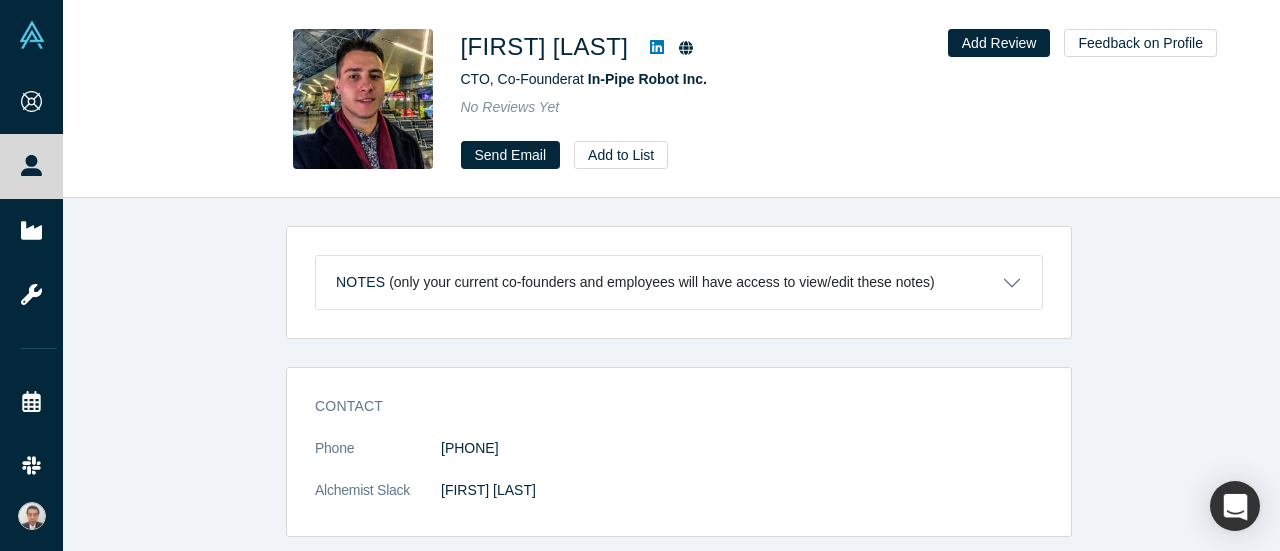 click 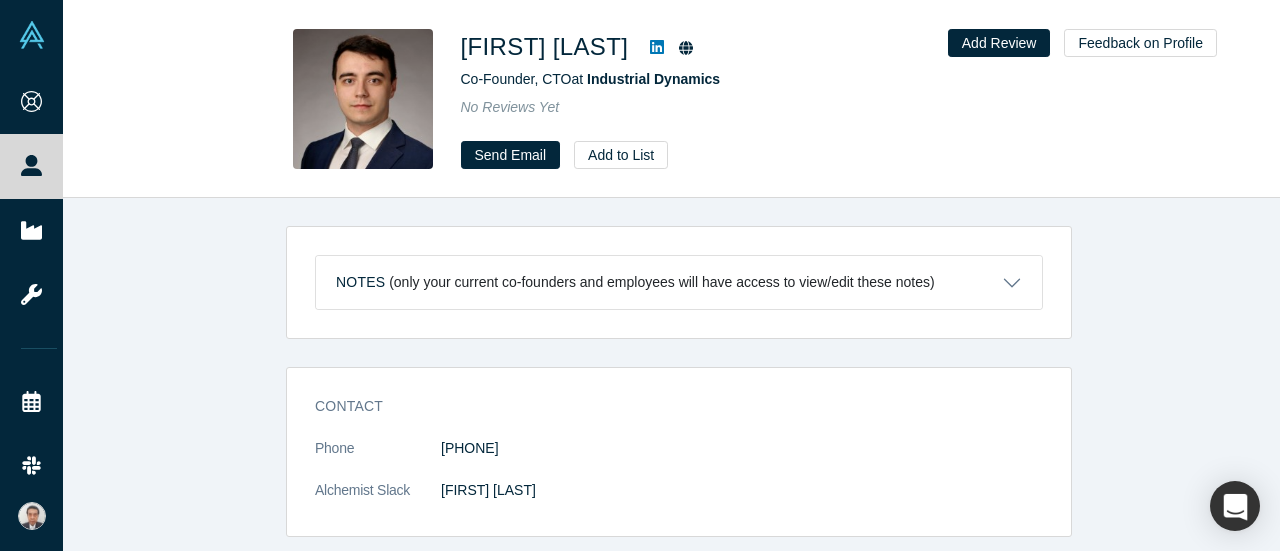 scroll, scrollTop: 0, scrollLeft: 0, axis: both 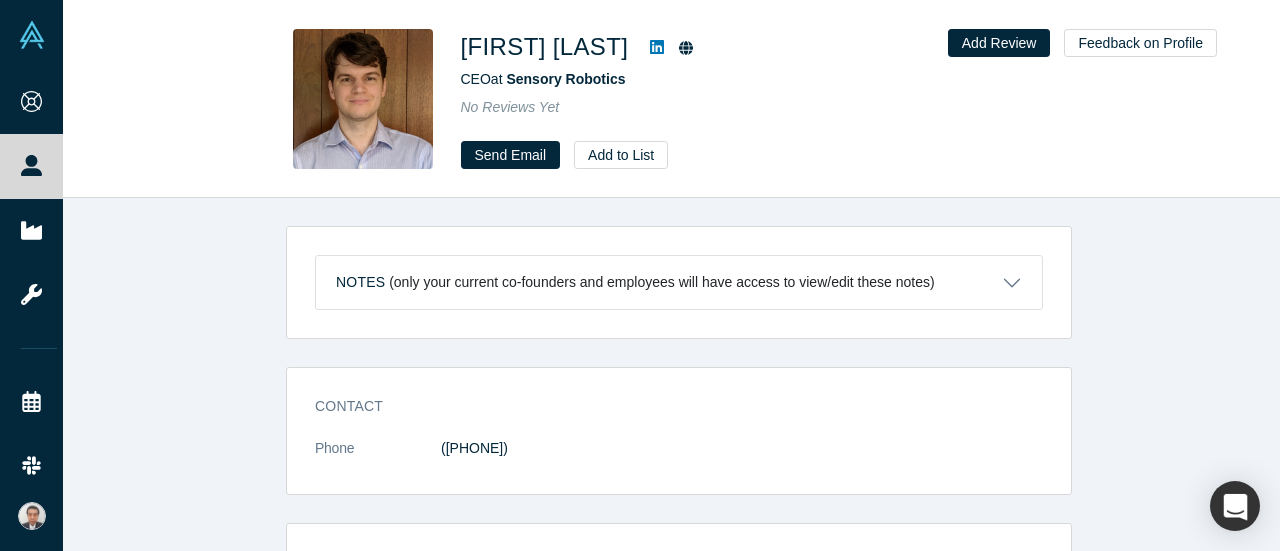 click 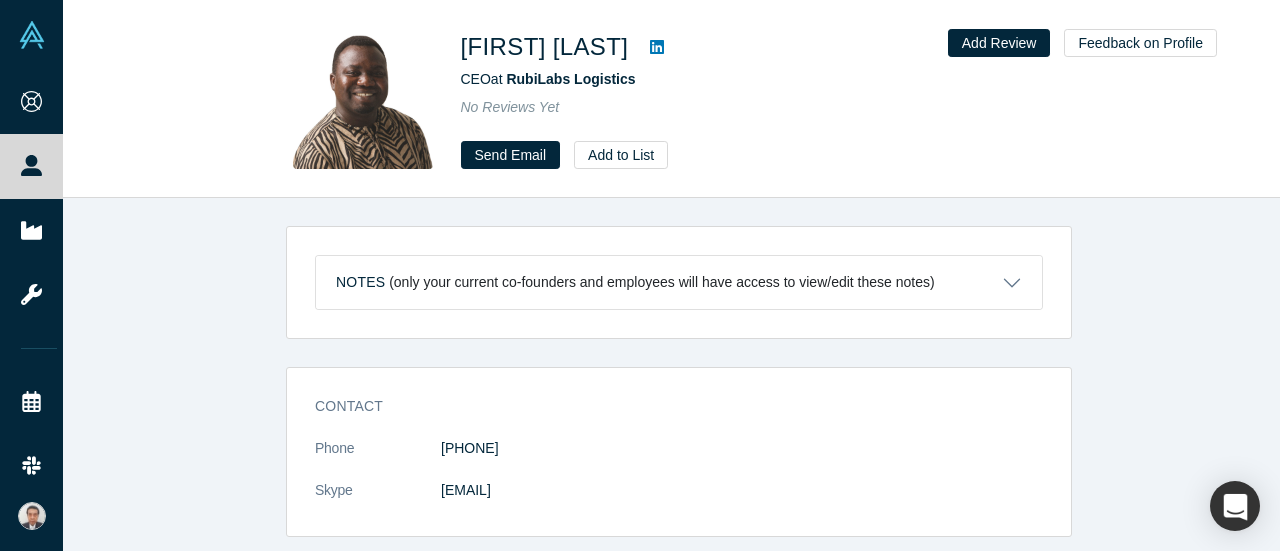 scroll, scrollTop: 0, scrollLeft: 0, axis: both 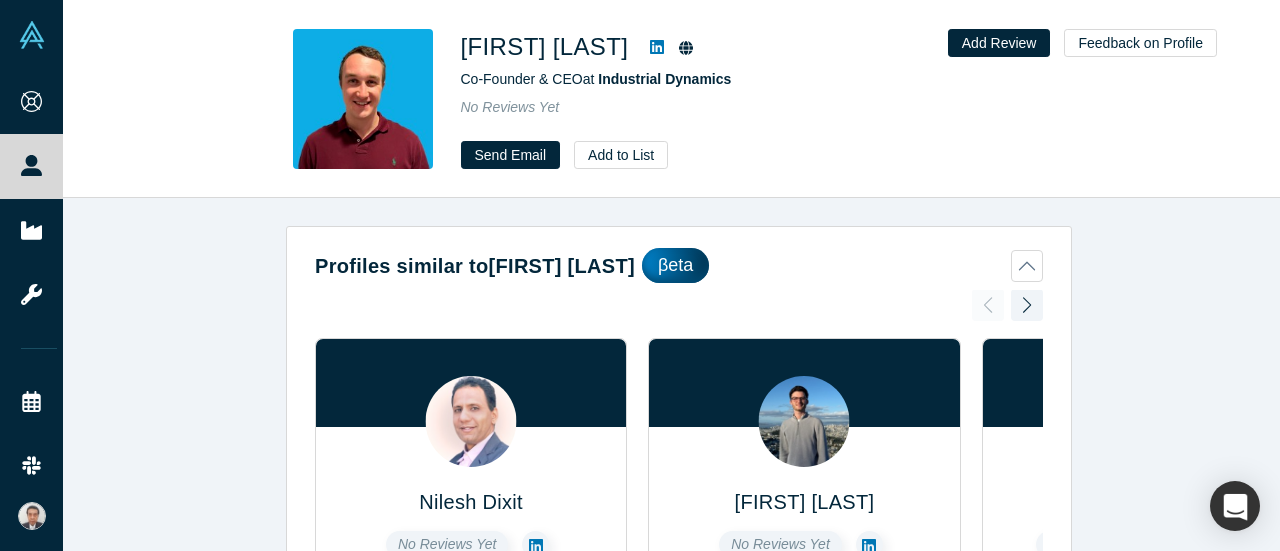 click at bounding box center [657, 47] 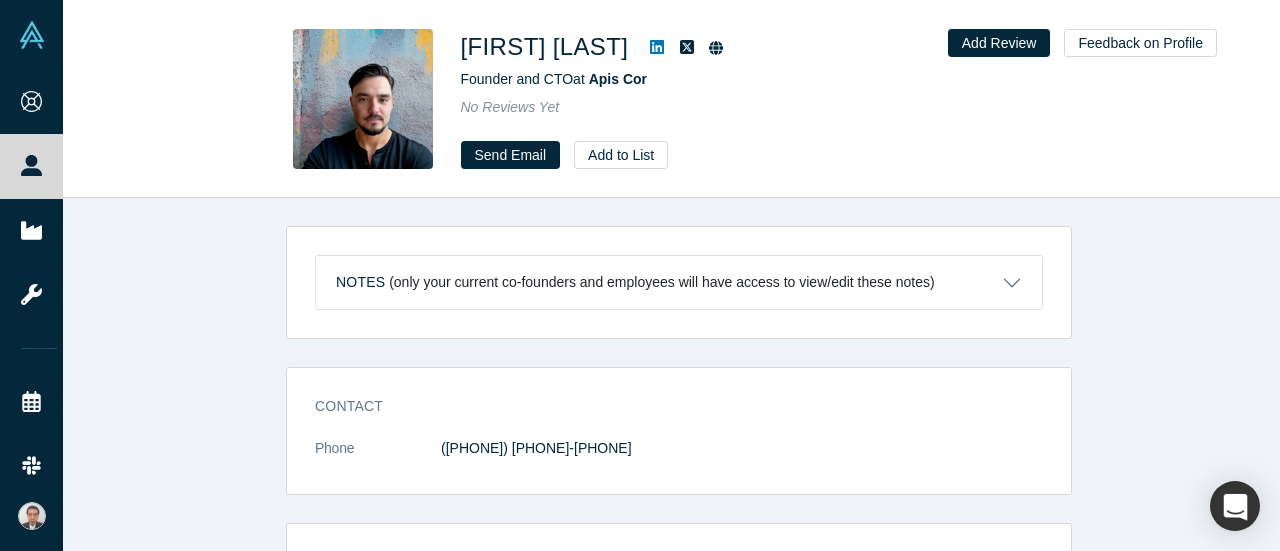 scroll, scrollTop: 0, scrollLeft: 0, axis: both 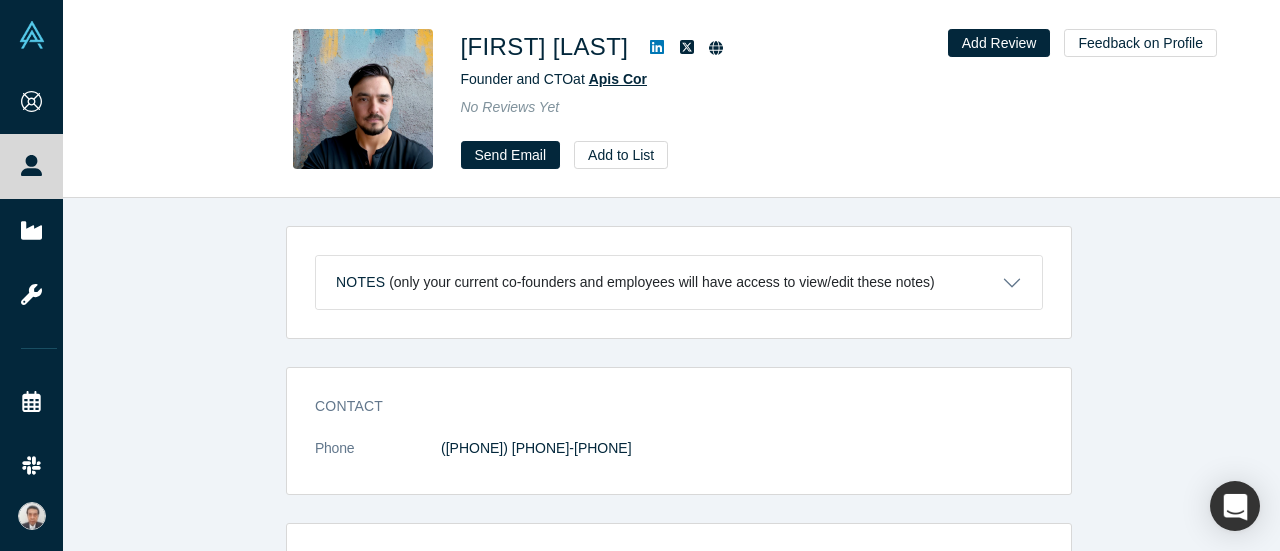 click on "Apis Cor" at bounding box center [618, 79] 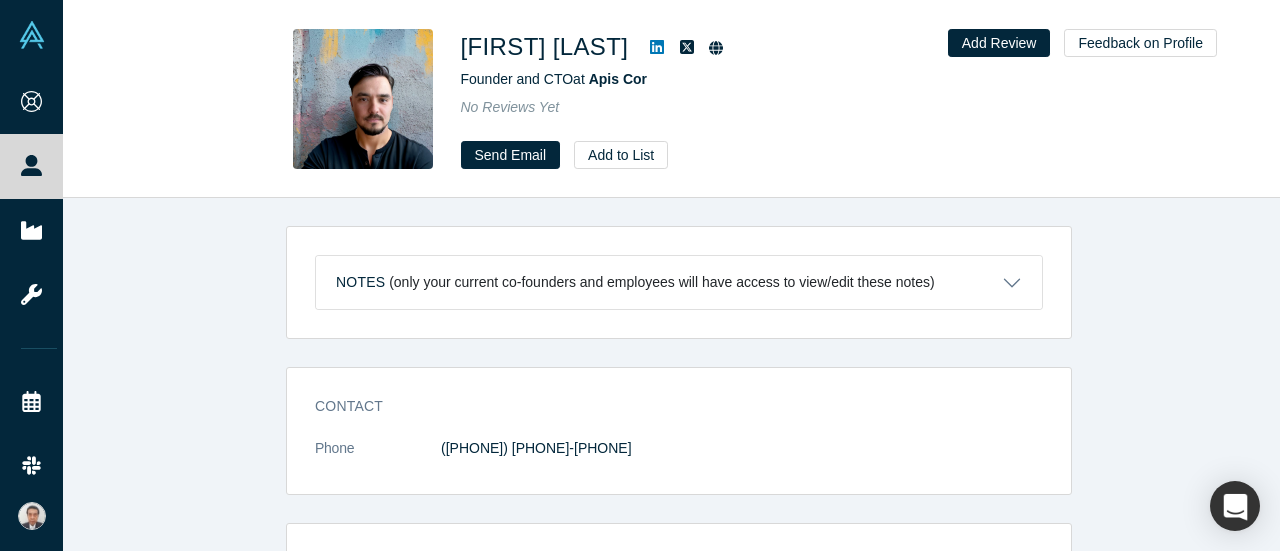 click 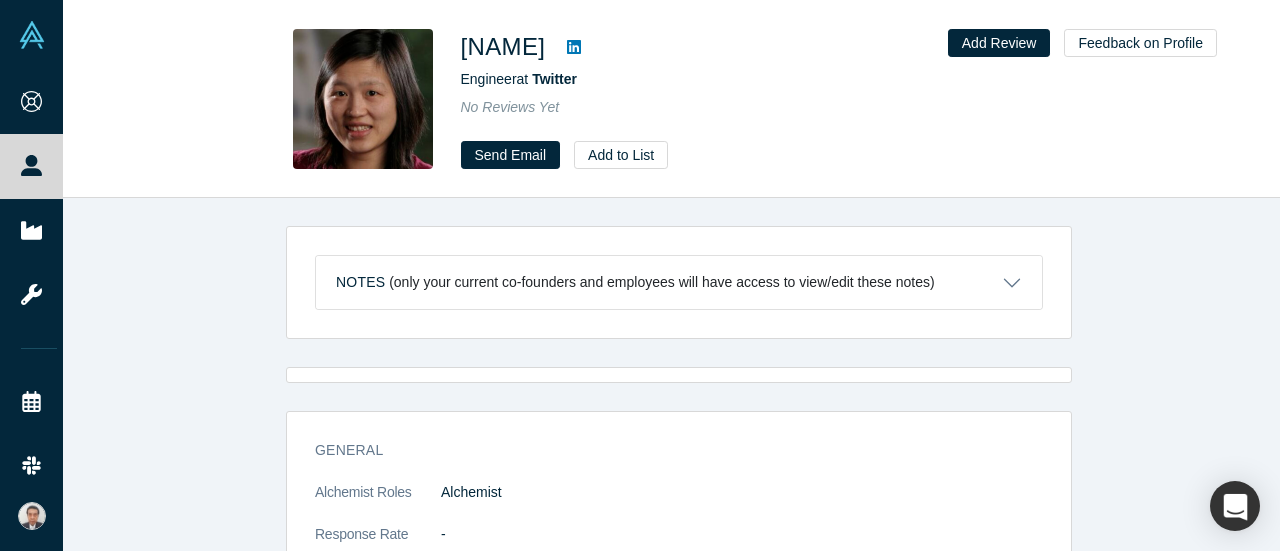 scroll, scrollTop: 0, scrollLeft: 0, axis: both 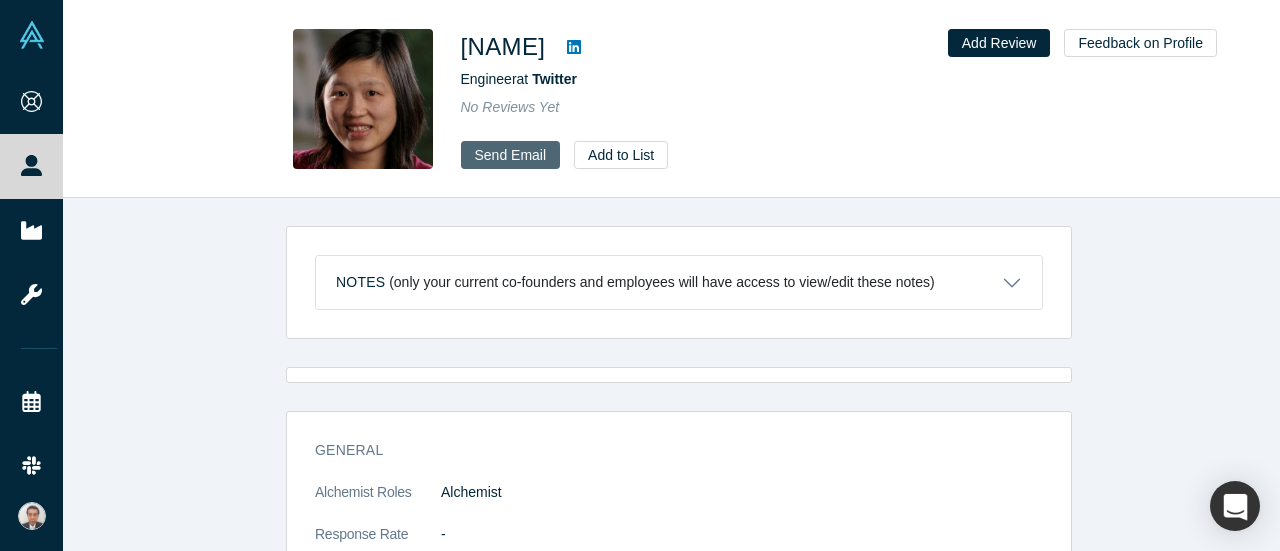 click on "Send Email" at bounding box center (511, 155) 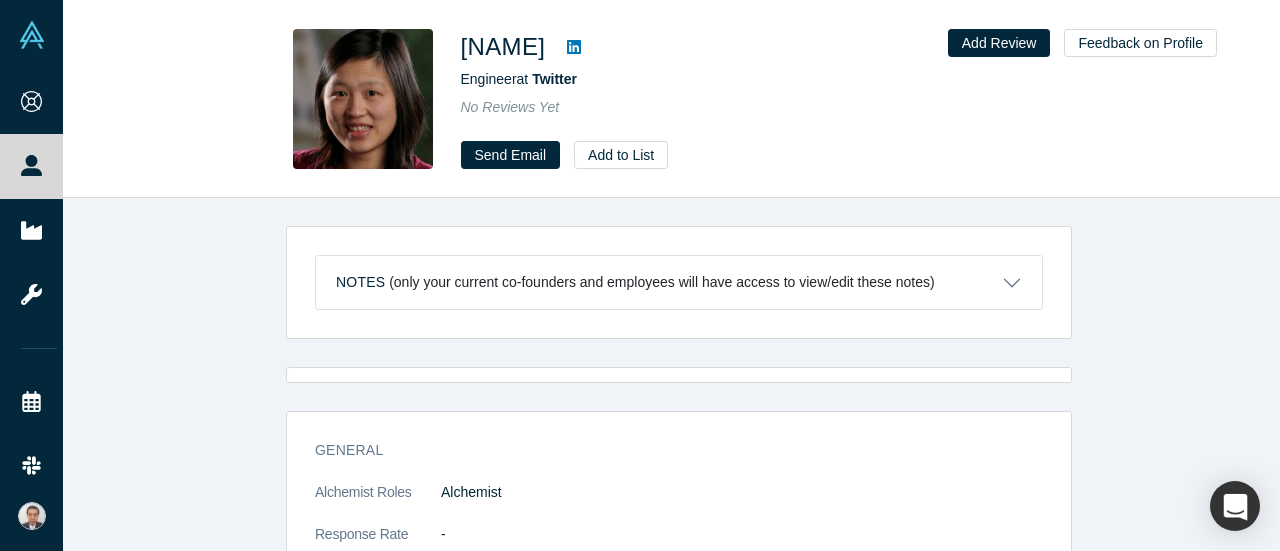 click at bounding box center [6, 570] 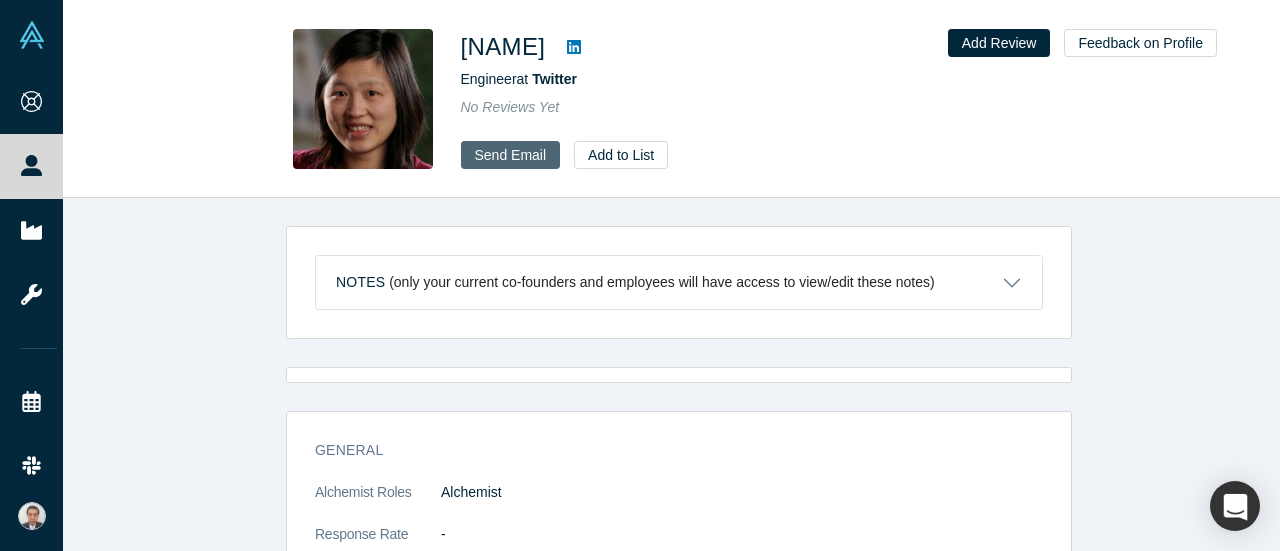 click on "Send Email" at bounding box center (511, 155) 